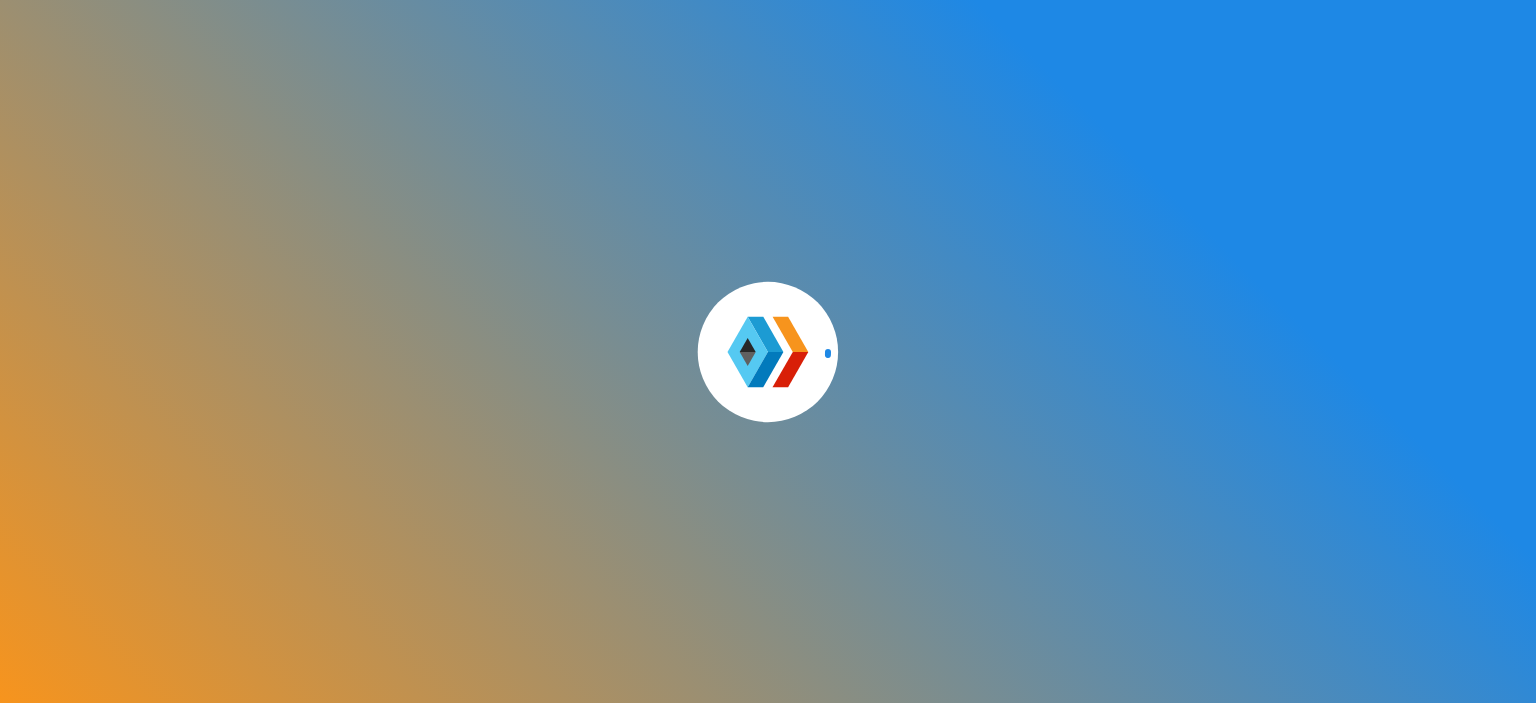 scroll, scrollTop: 0, scrollLeft: 0, axis: both 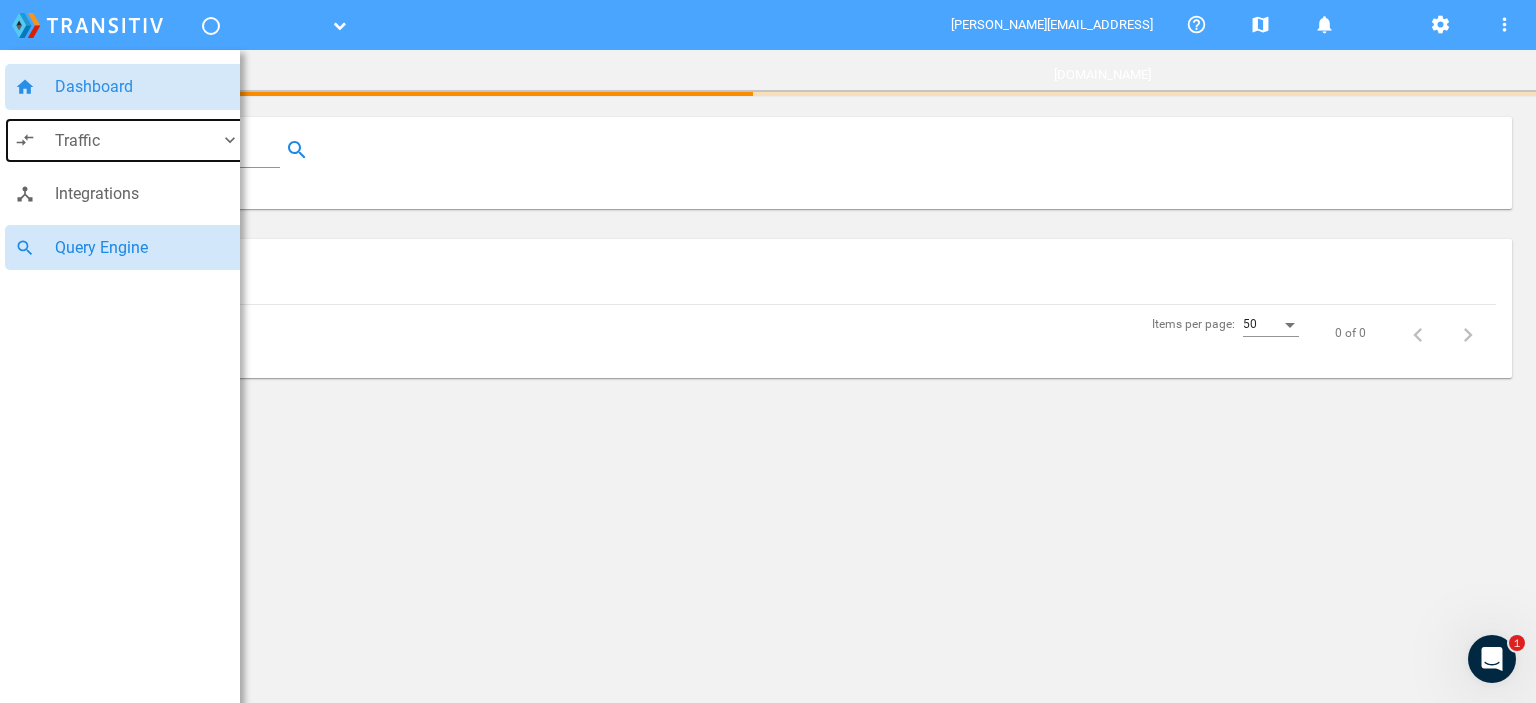 drag, startPoint x: 180, startPoint y: 137, endPoint x: 180, endPoint y: 235, distance: 98 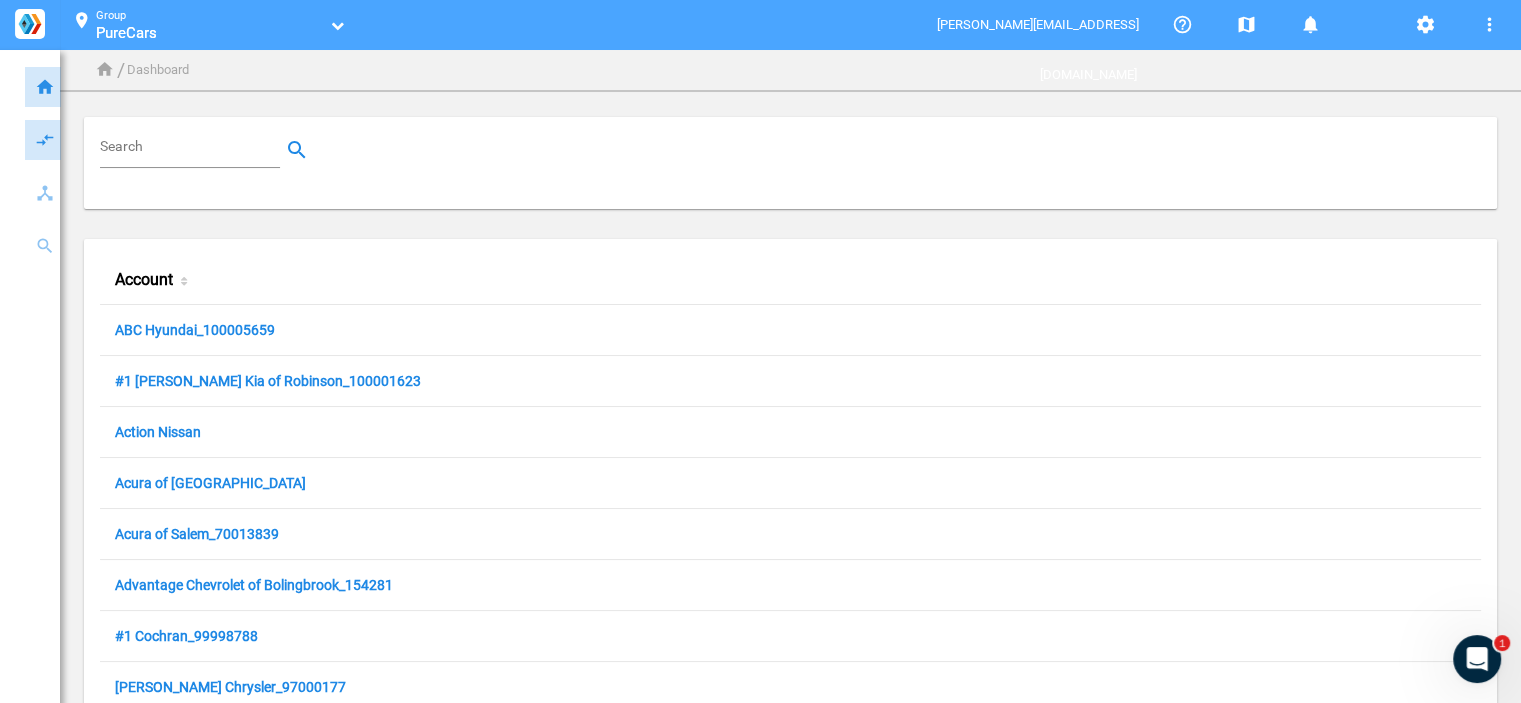 click on "Search" at bounding box center [194, 150] 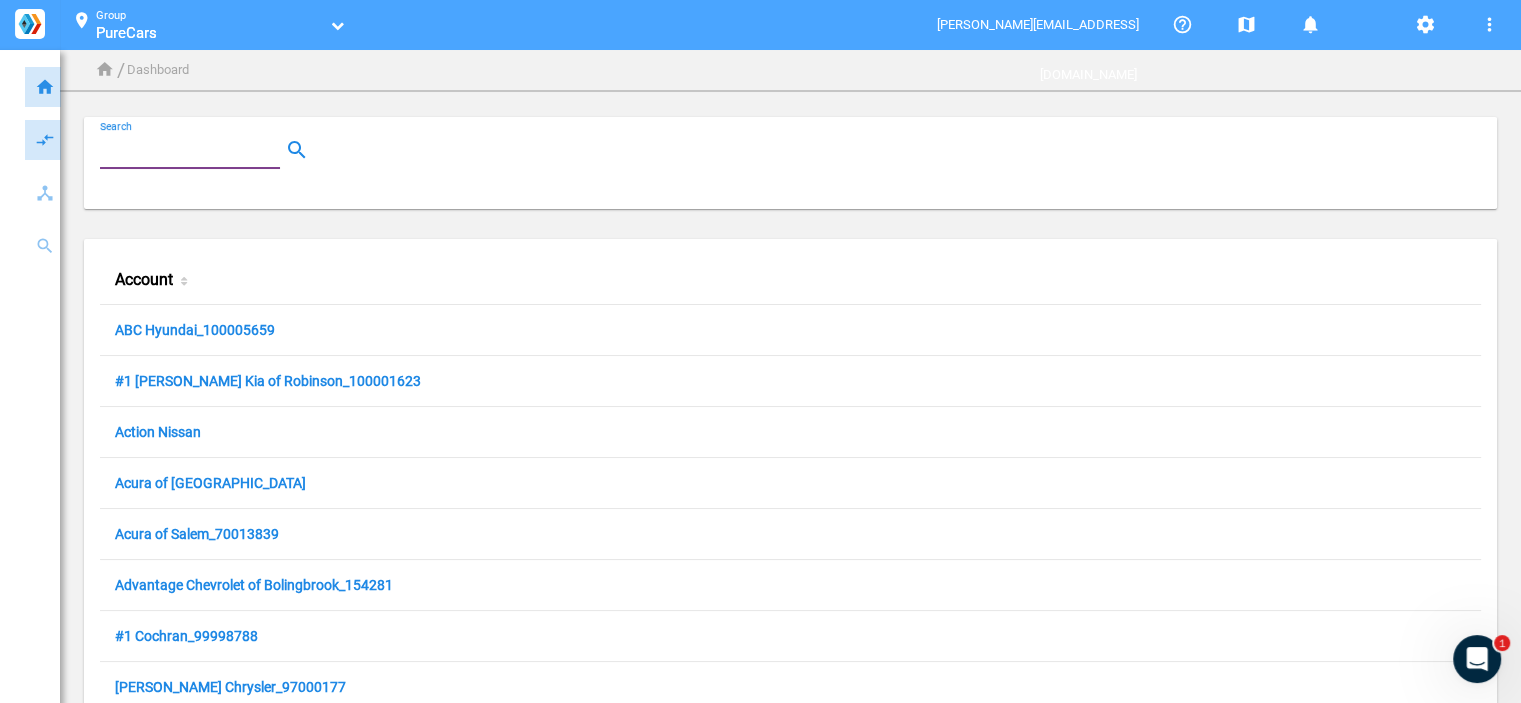 paste on "162146" 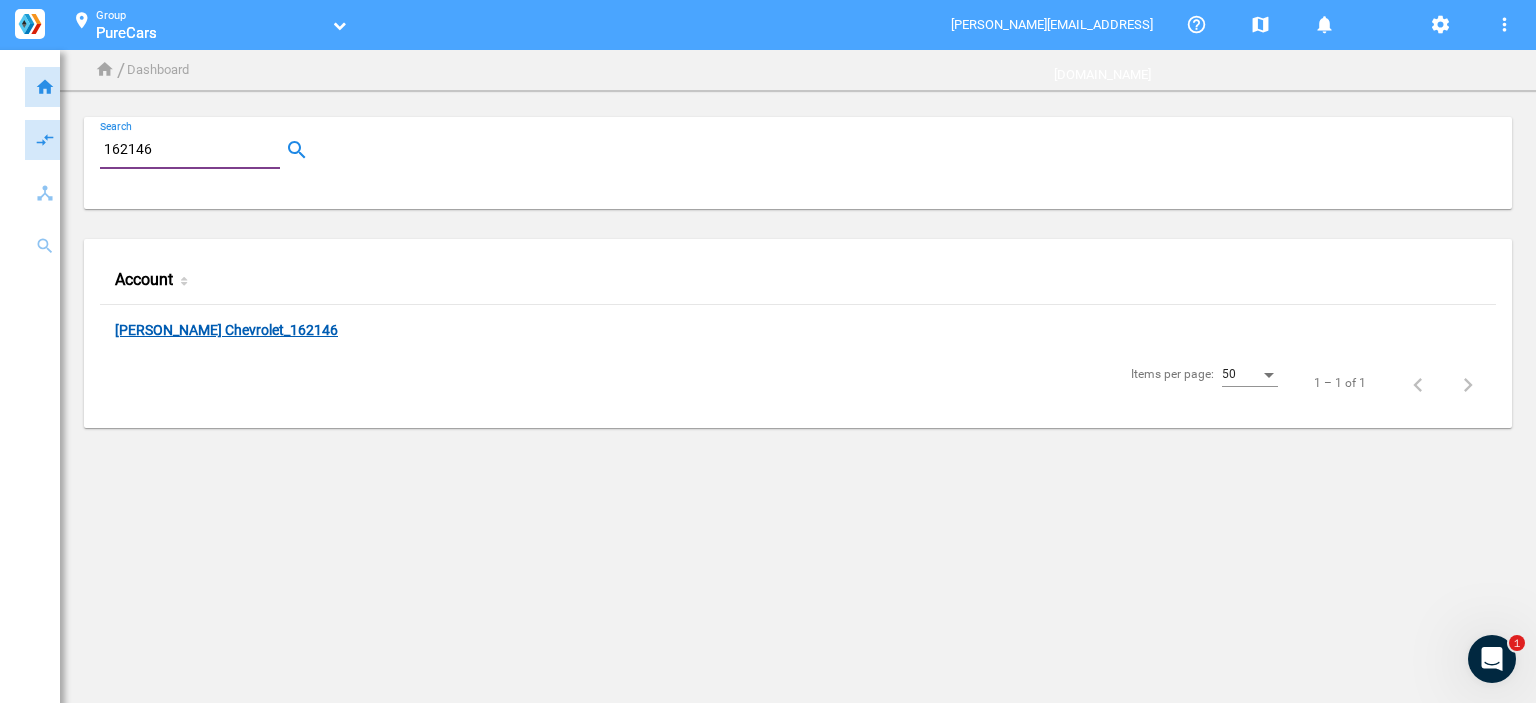 type on "162146" 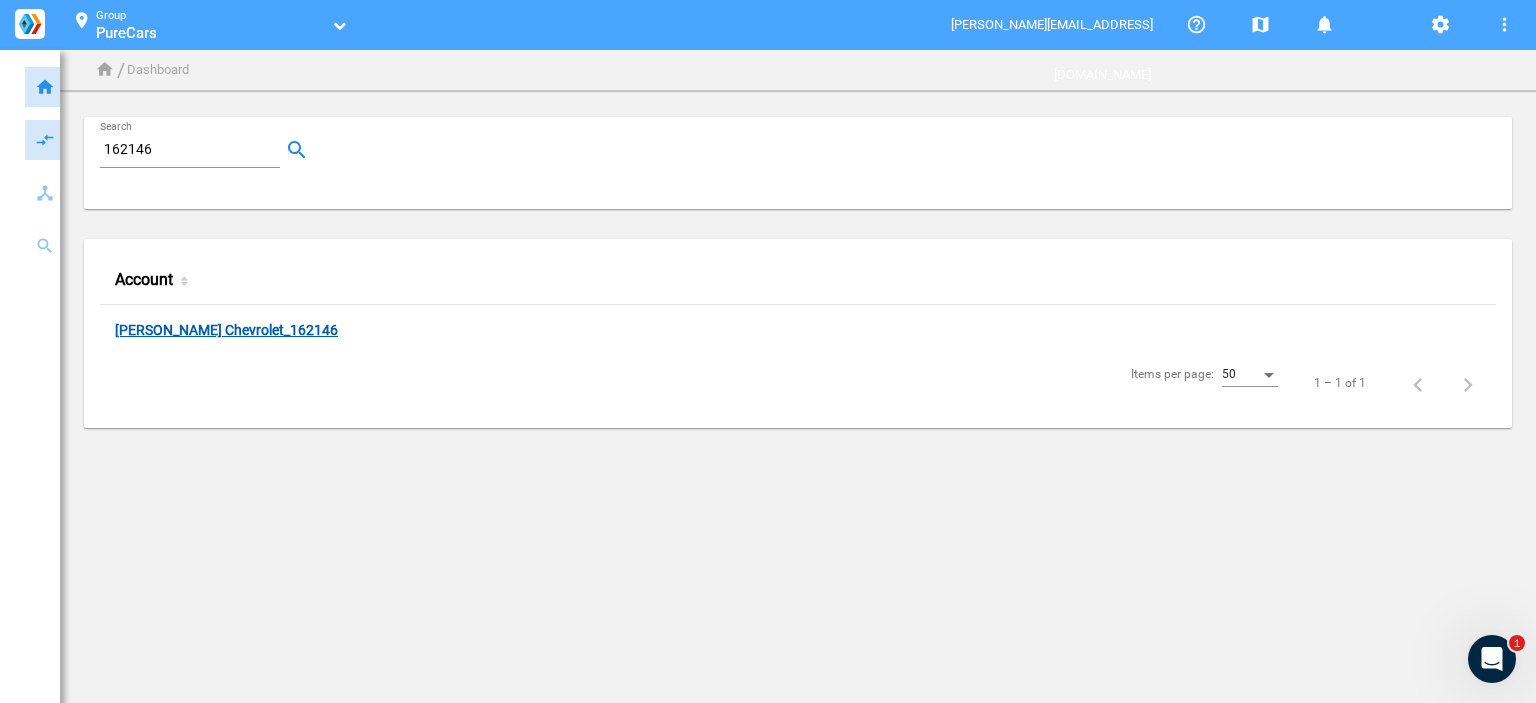 click on "[PERSON_NAME] Chevrolet_162146" 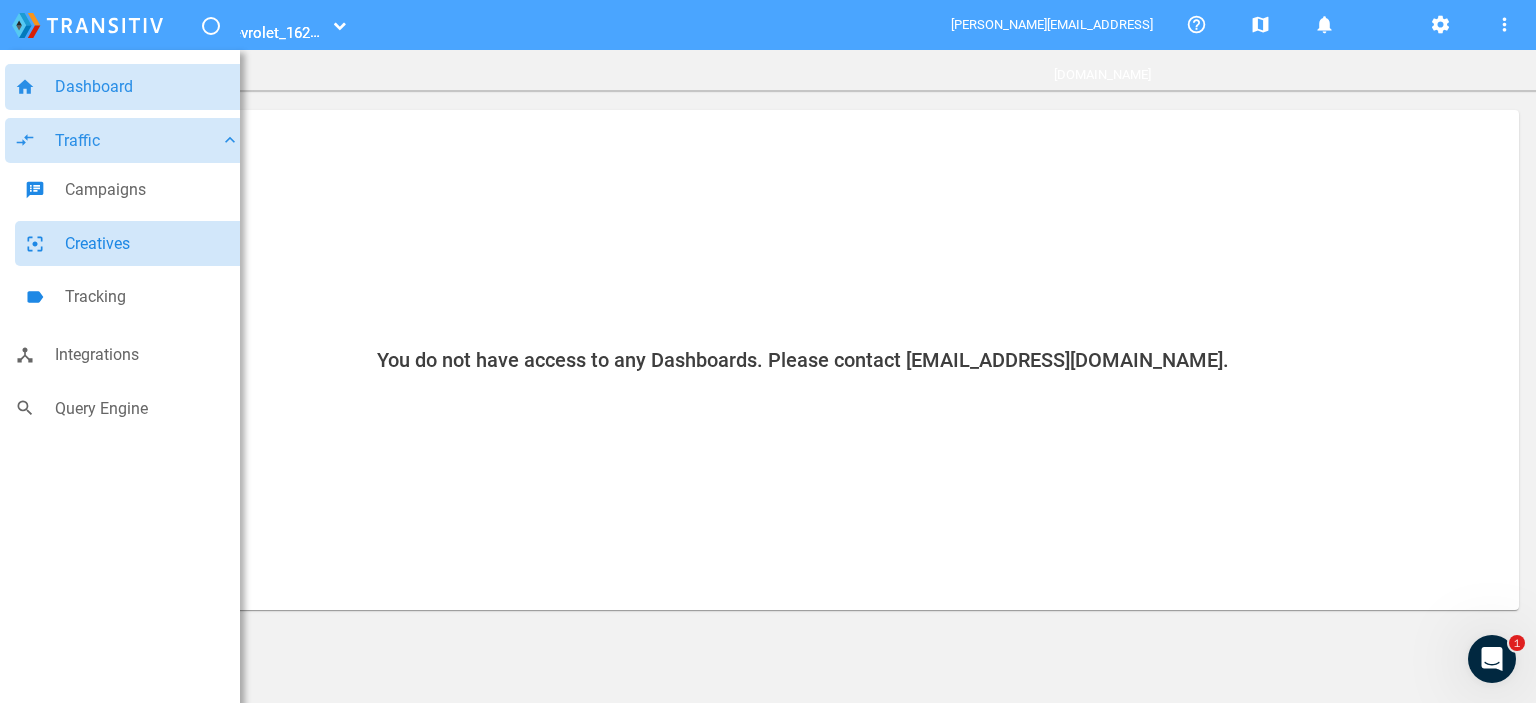 click on "Creatives" at bounding box center (152, 244) 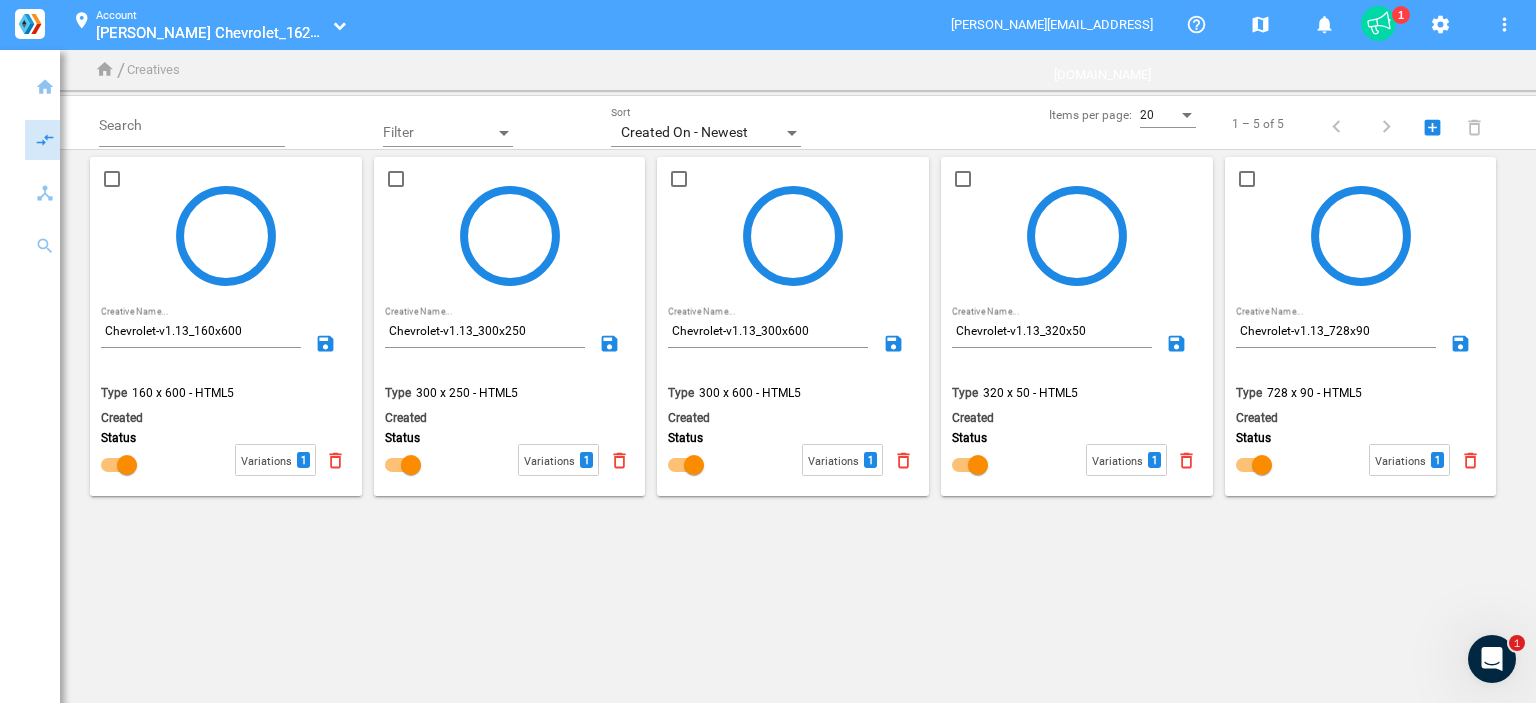drag, startPoint x: 611, startPoint y: 27, endPoint x: 563, endPoint y: 612, distance: 586.96594 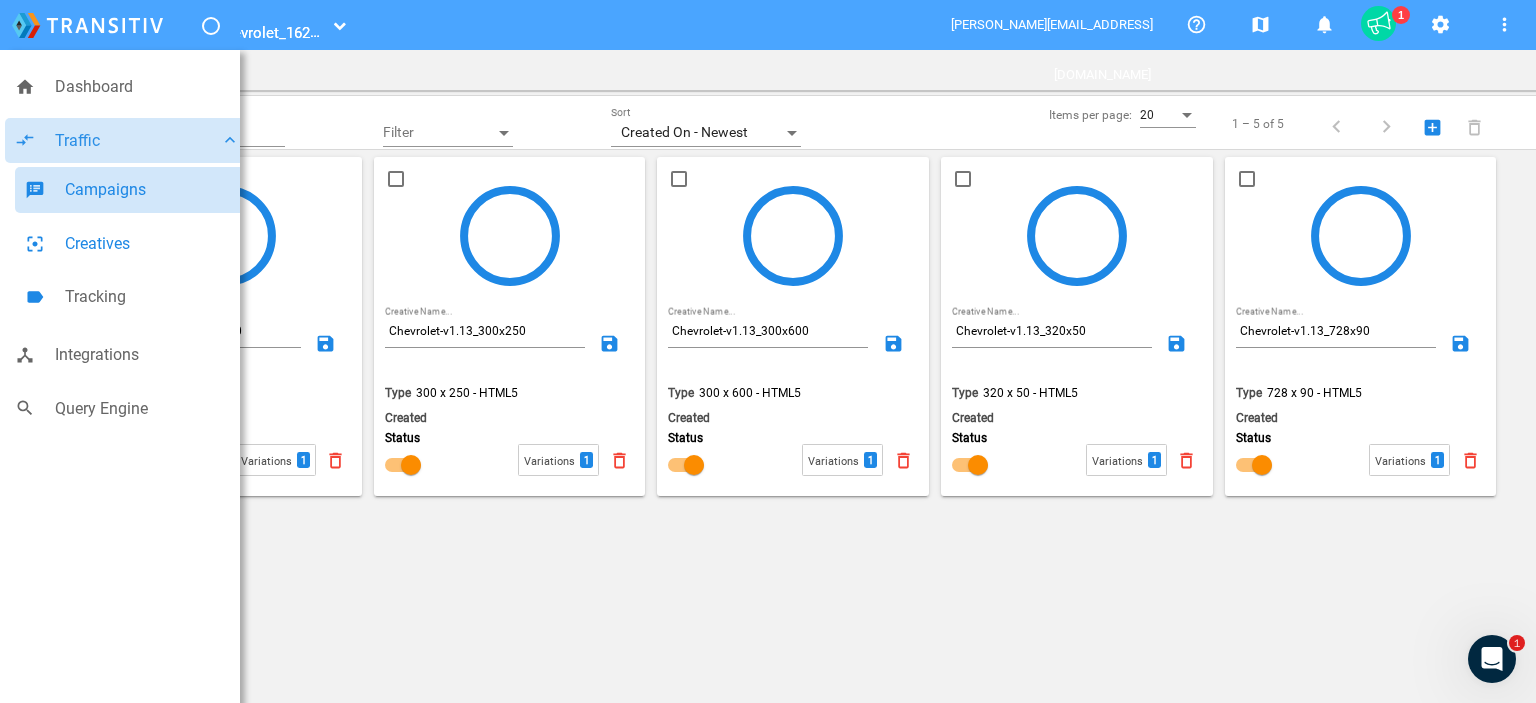click on "speaker_notes Campaigns" at bounding box center [132, 190] 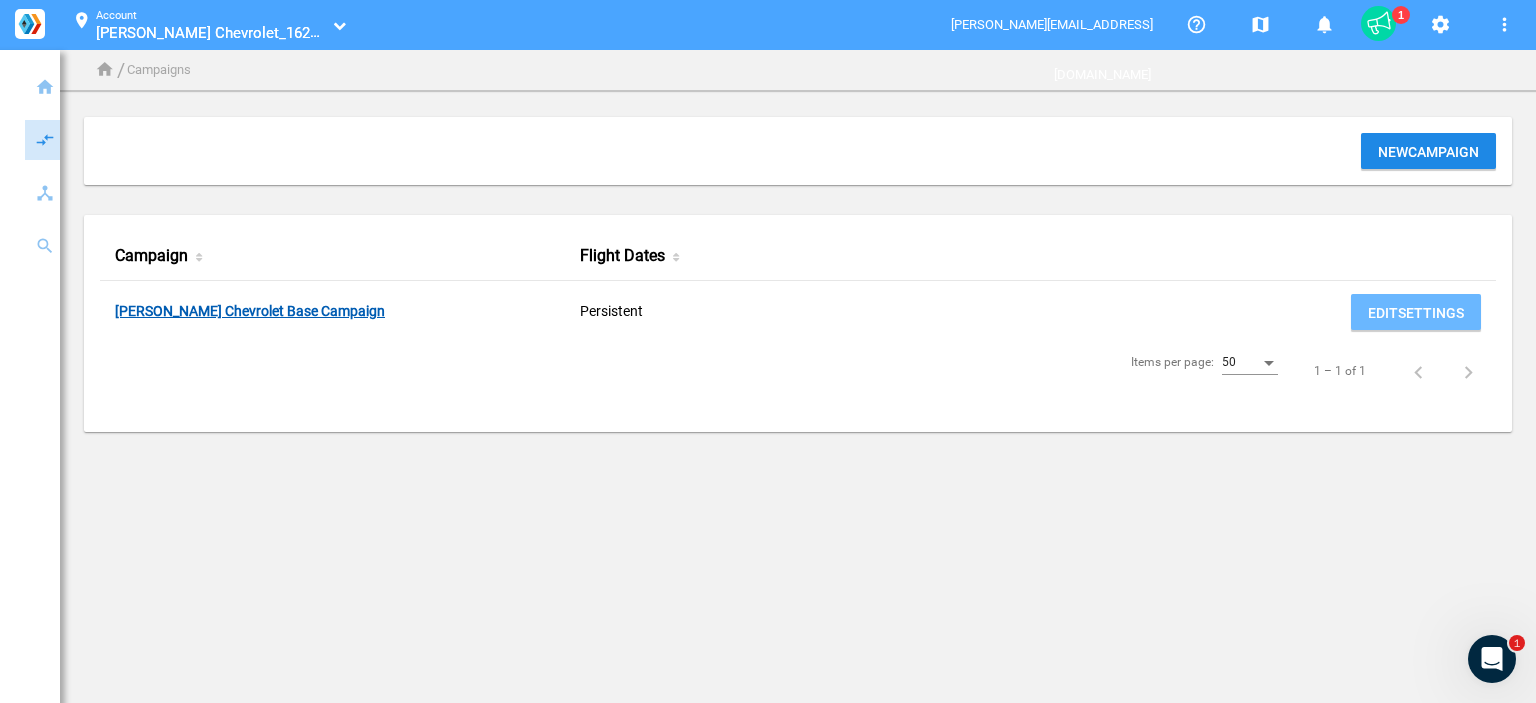 click on "[PERSON_NAME] Chevrolet Base Campaign" 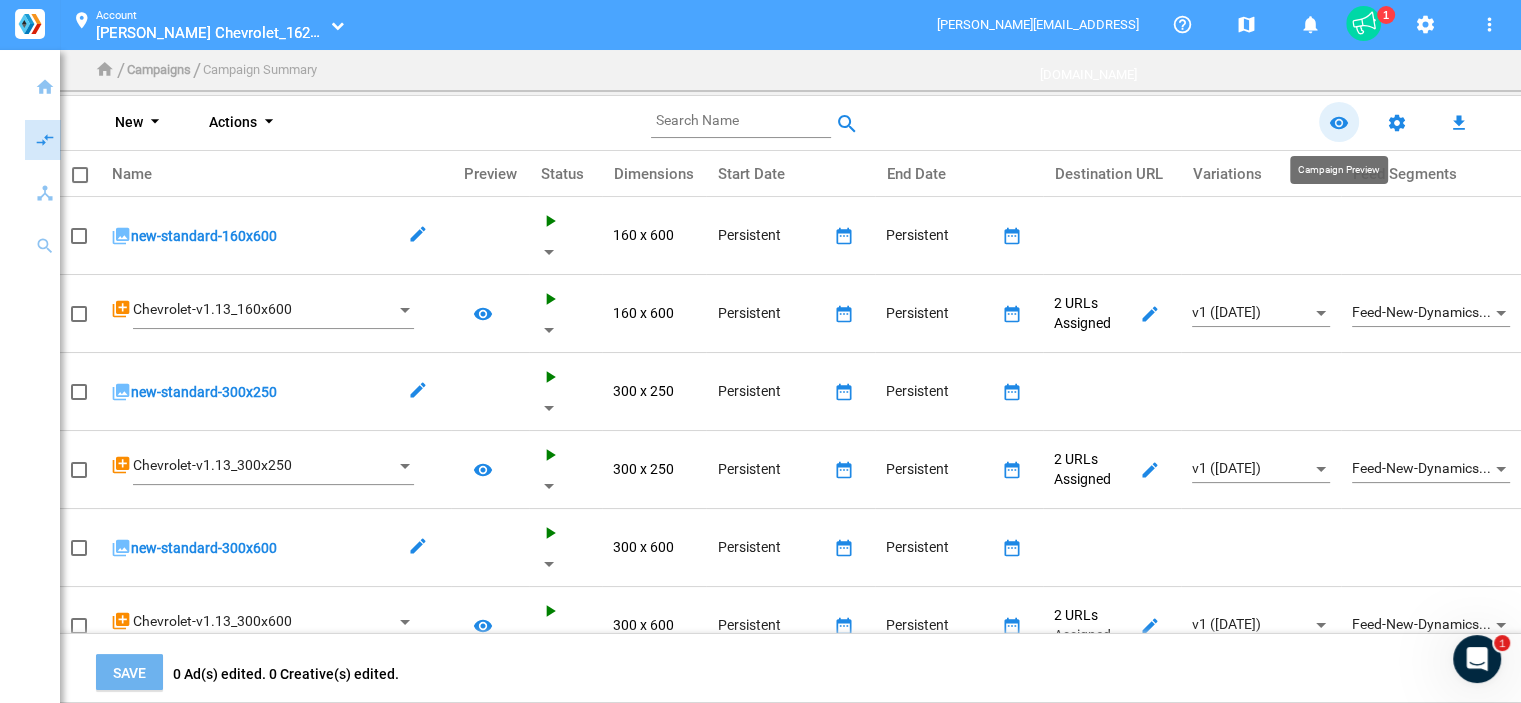 click on "remove_red_eye" 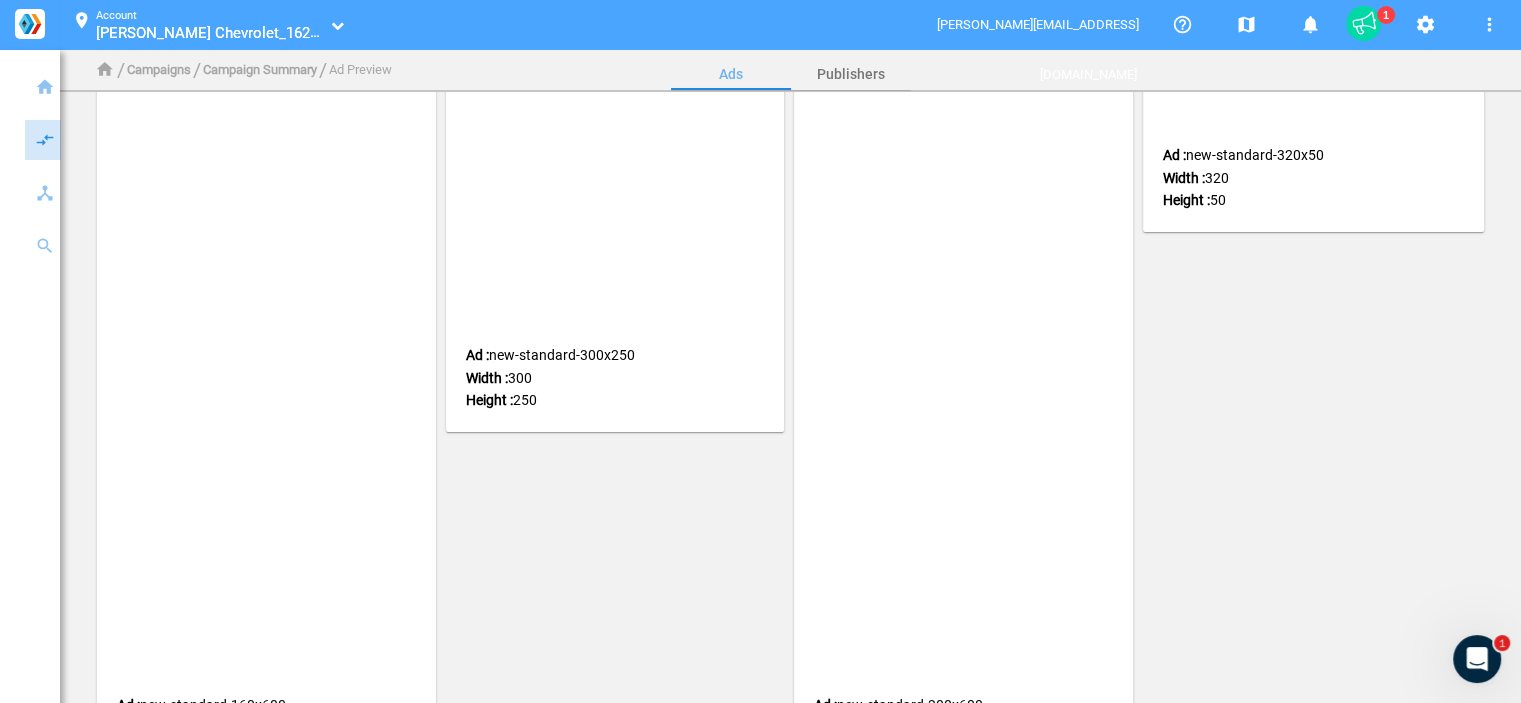 scroll, scrollTop: 100, scrollLeft: 0, axis: vertical 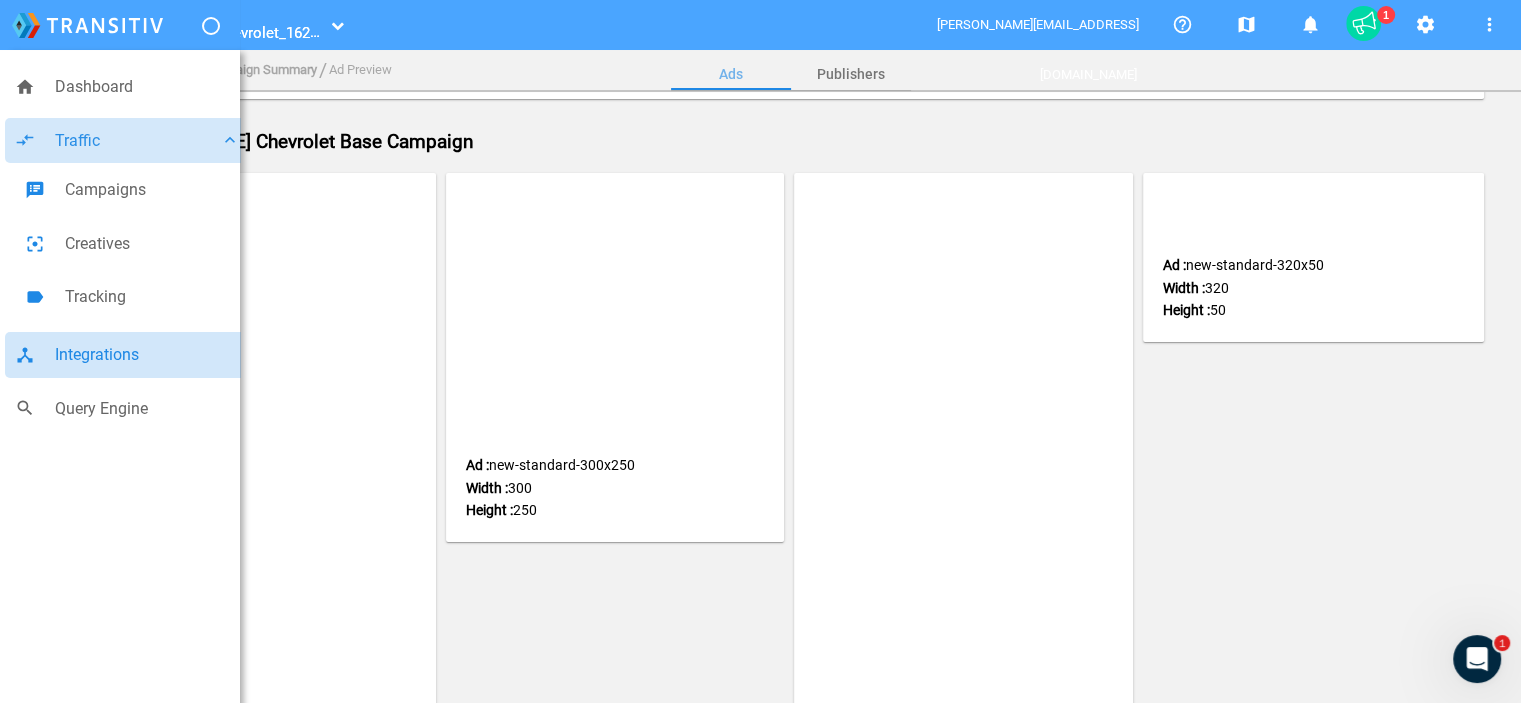 click on "Integrations" at bounding box center [147, 355] 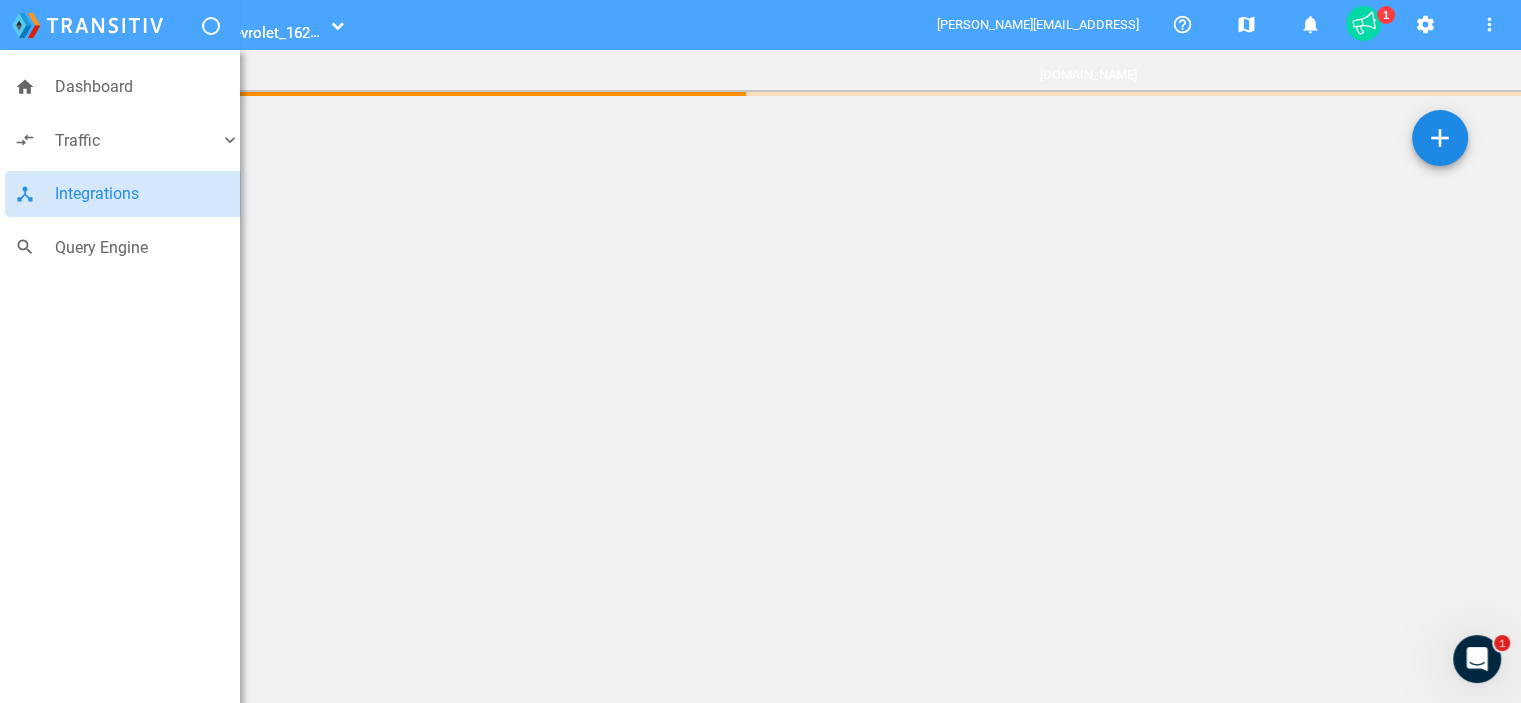 scroll, scrollTop: 0, scrollLeft: 0, axis: both 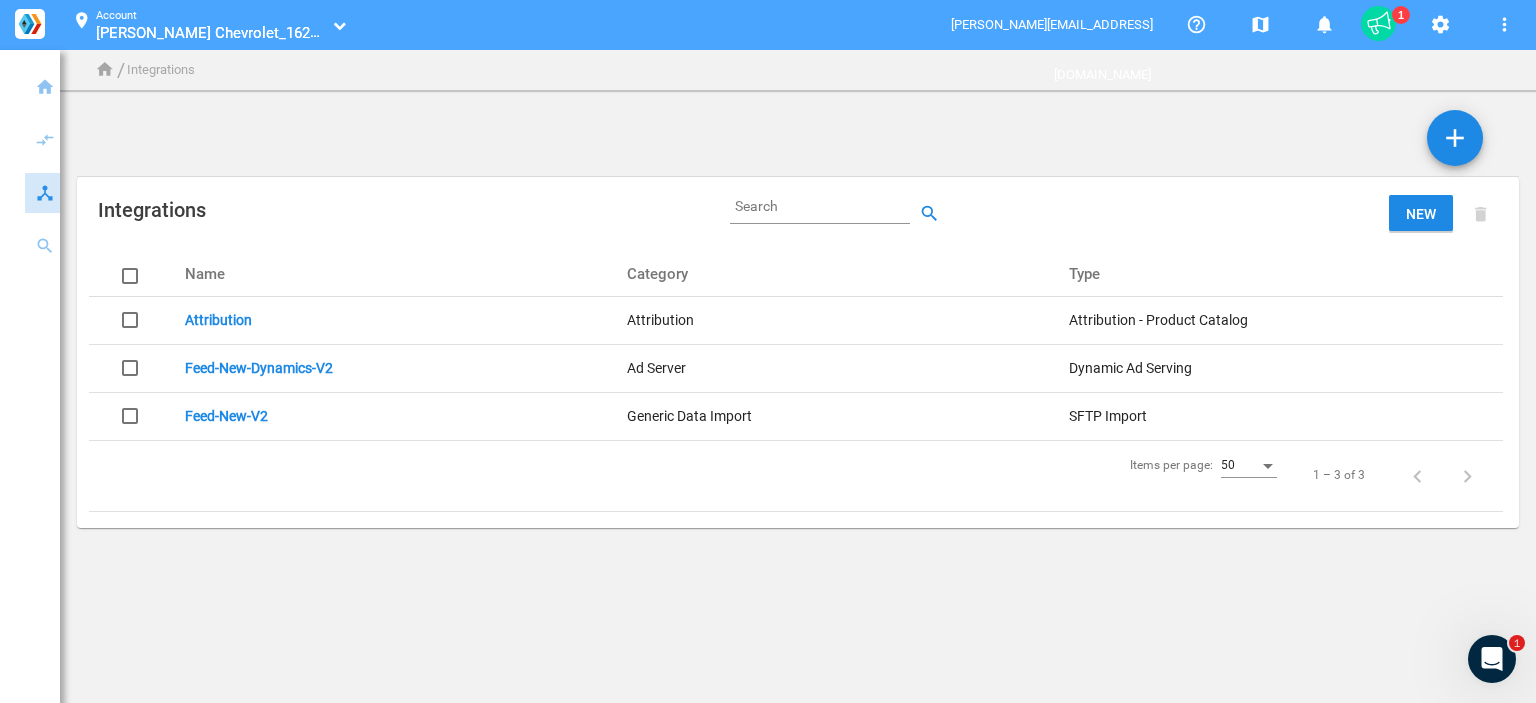 click 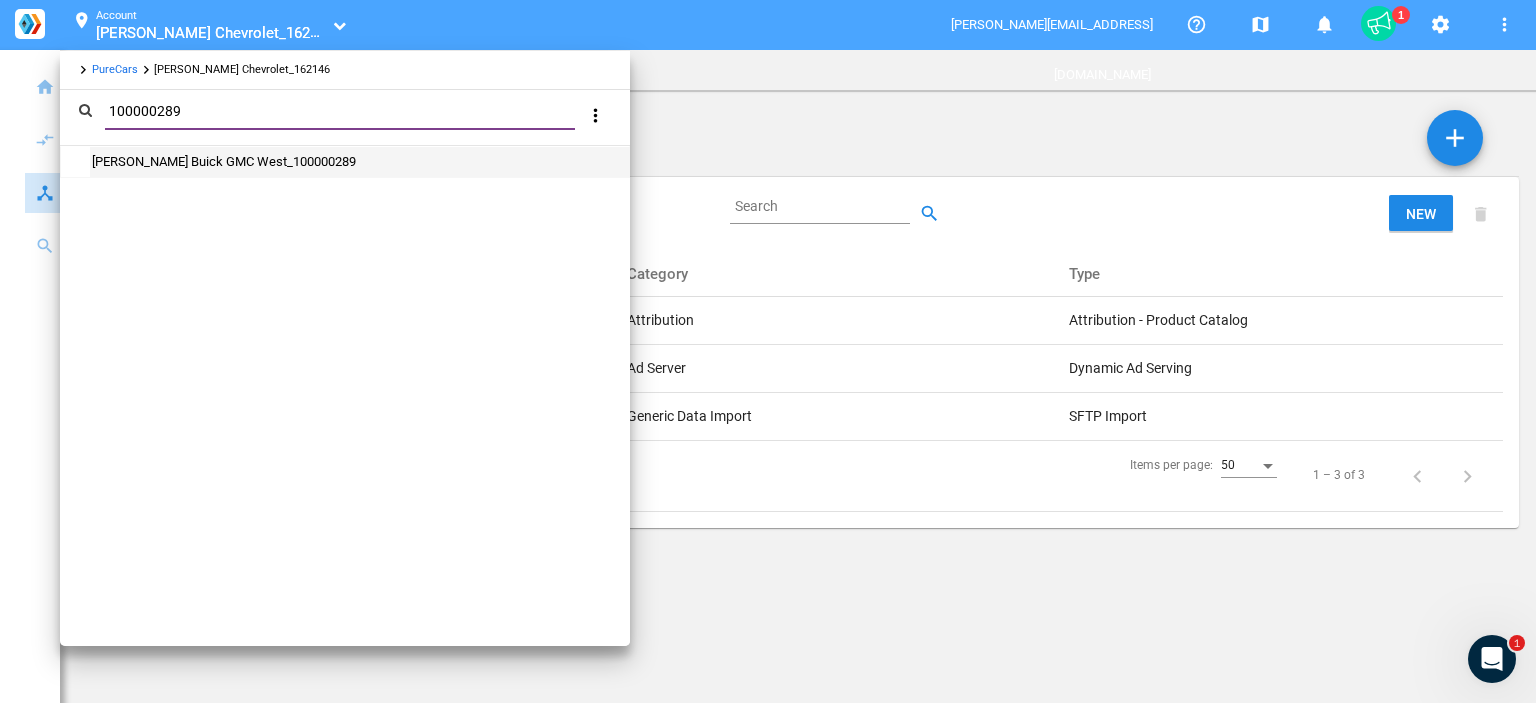 type on "100000289" 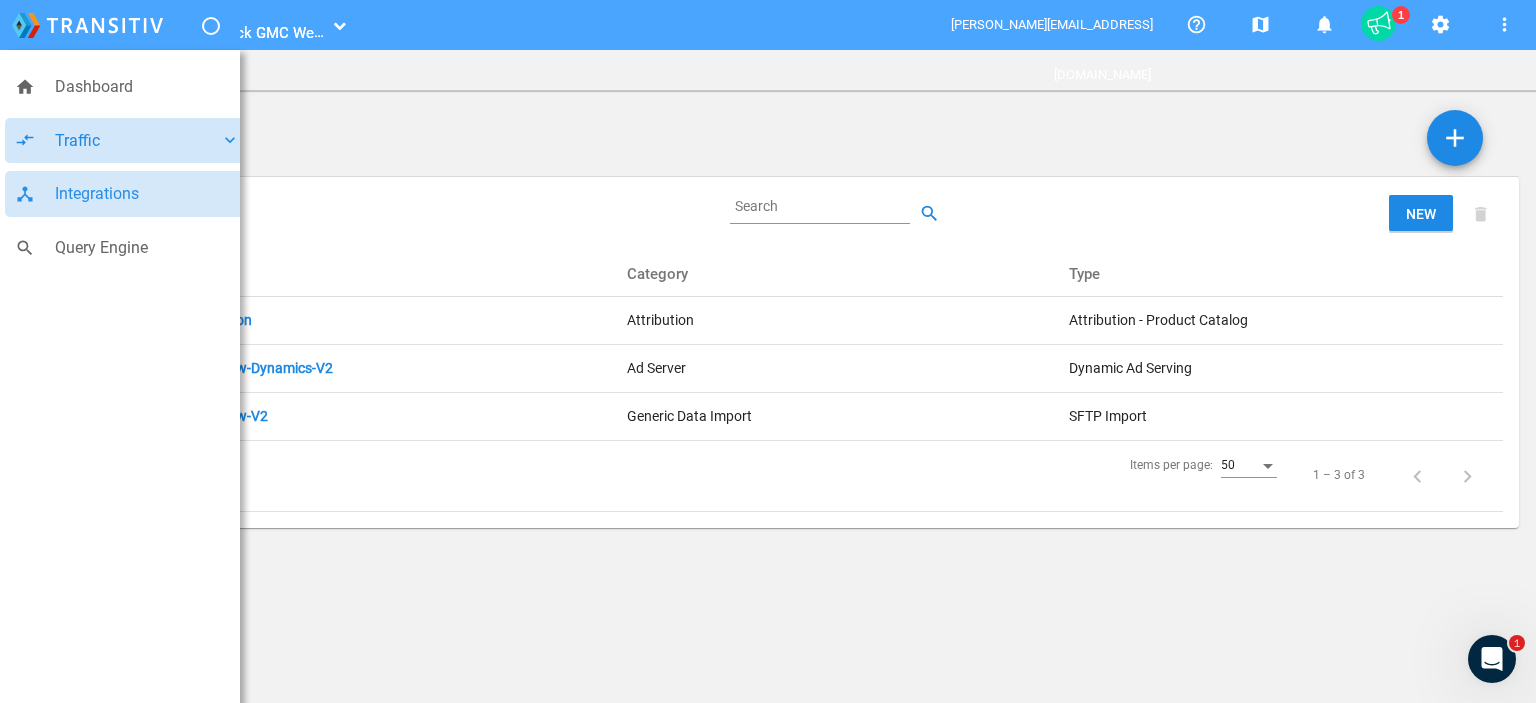 click on "Traffic" at bounding box center (137, 141) 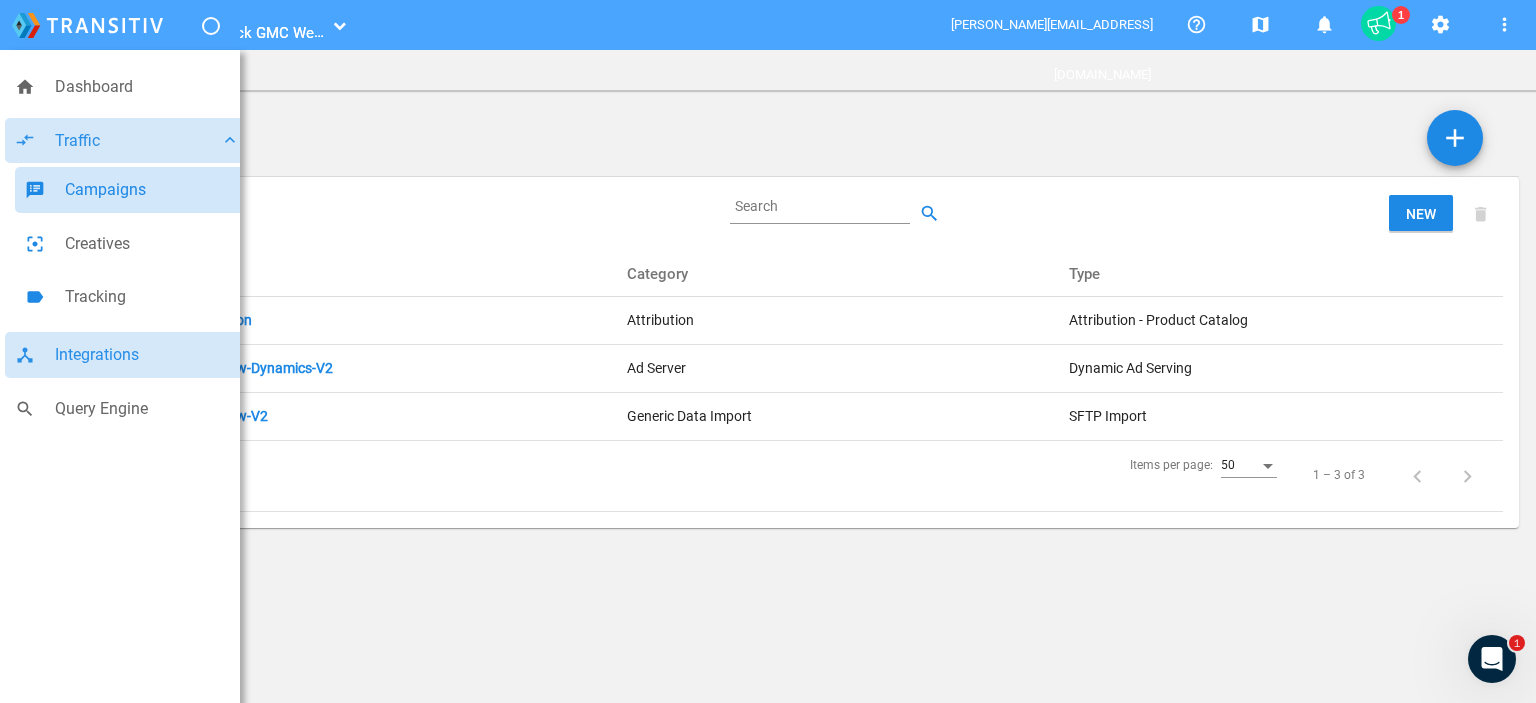 click on "Campaigns" at bounding box center (152, 190) 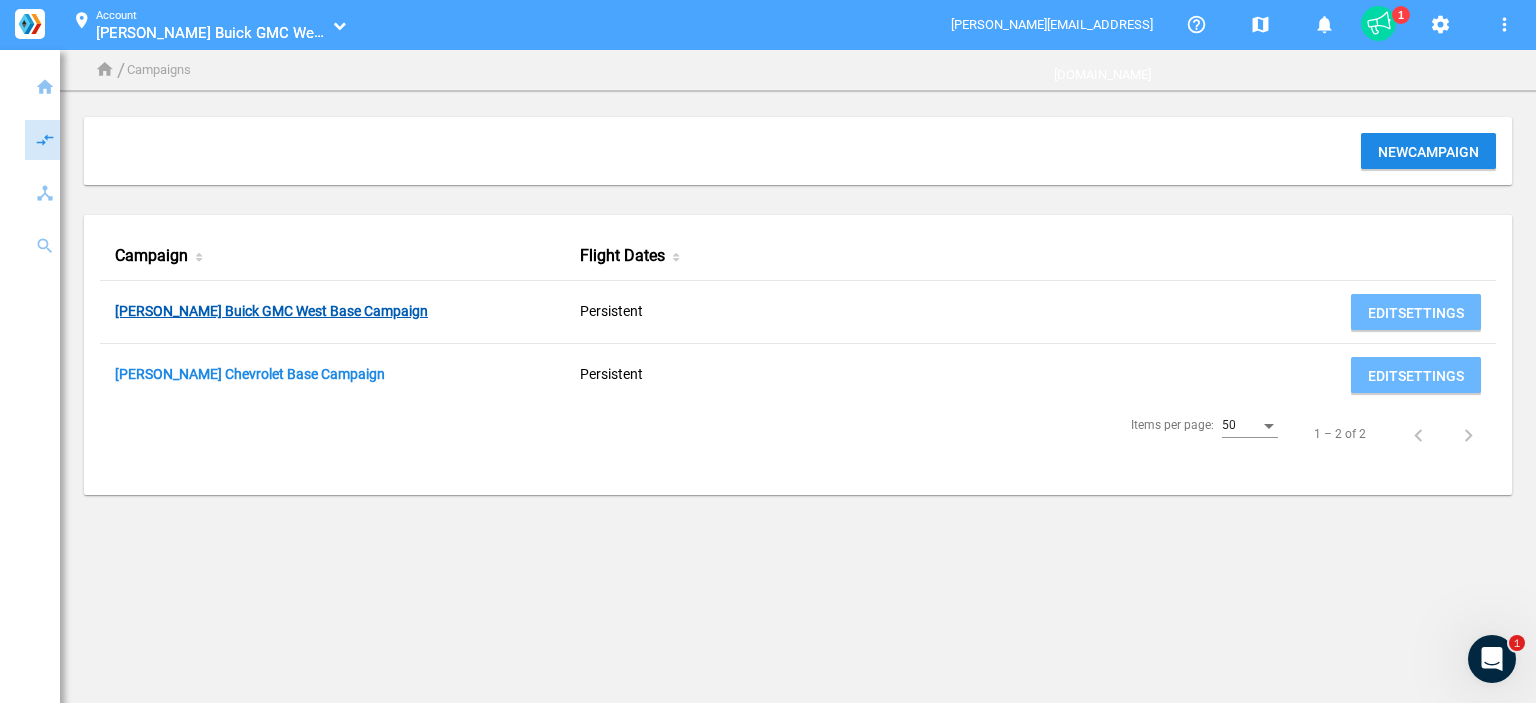 click on "[PERSON_NAME] Buick GMC West Base Campaign" 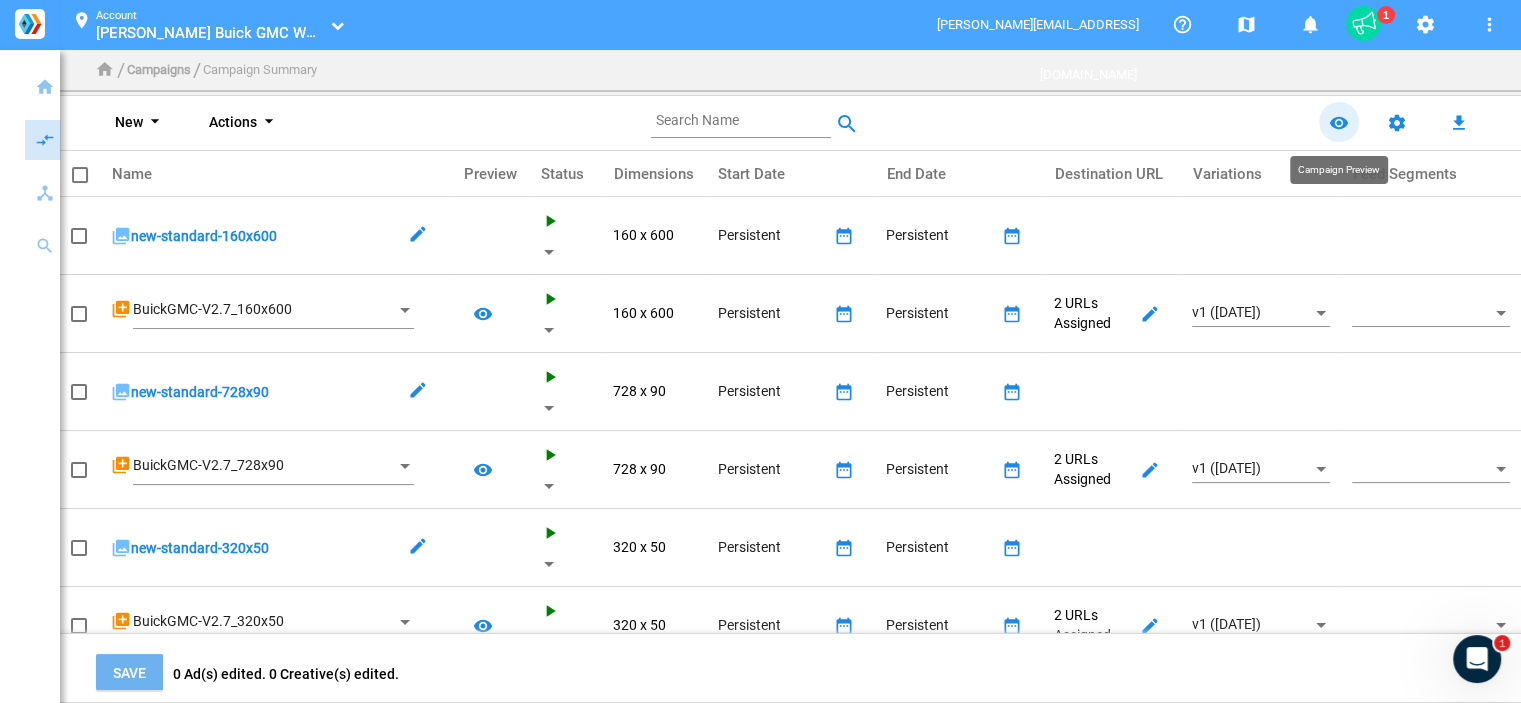 click on "remove_red_eye" 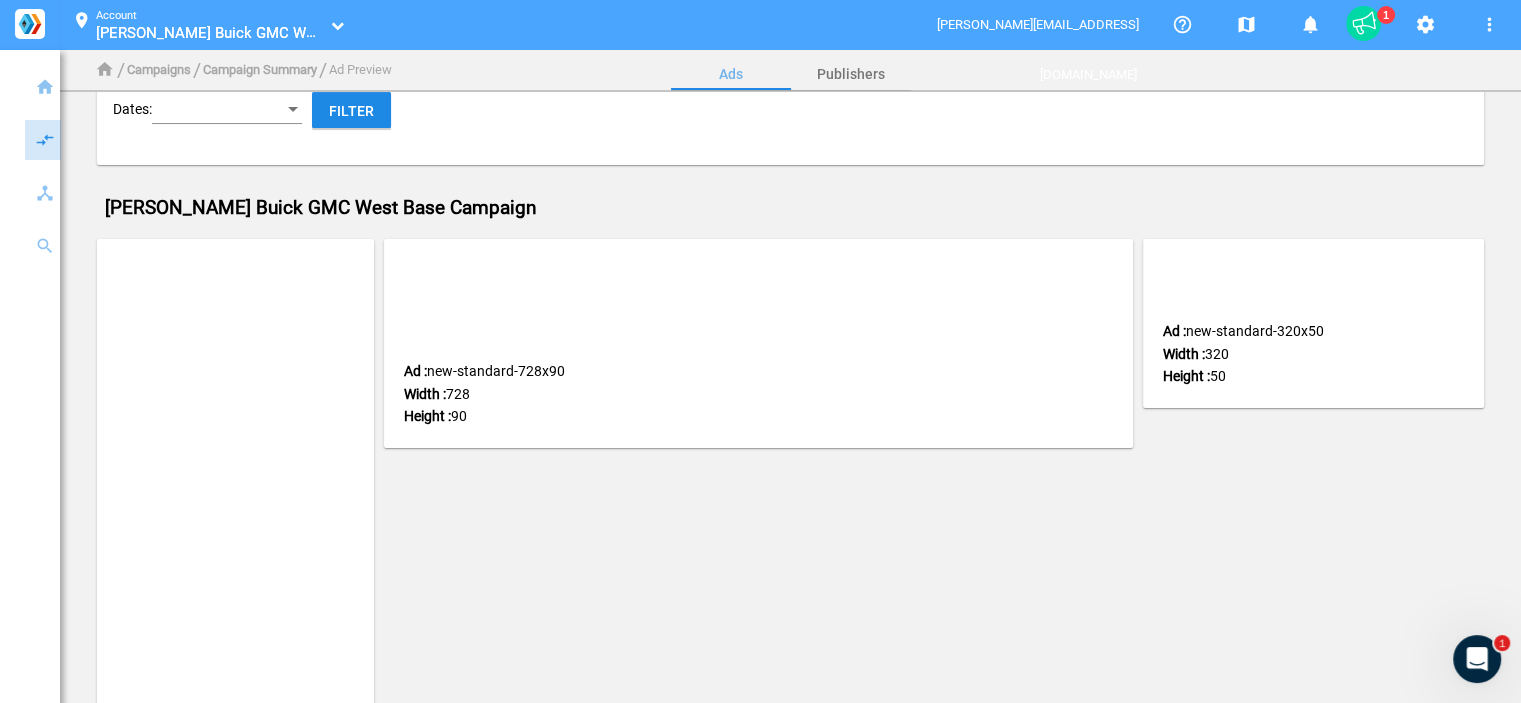 scroll, scrollTop: 0, scrollLeft: 0, axis: both 